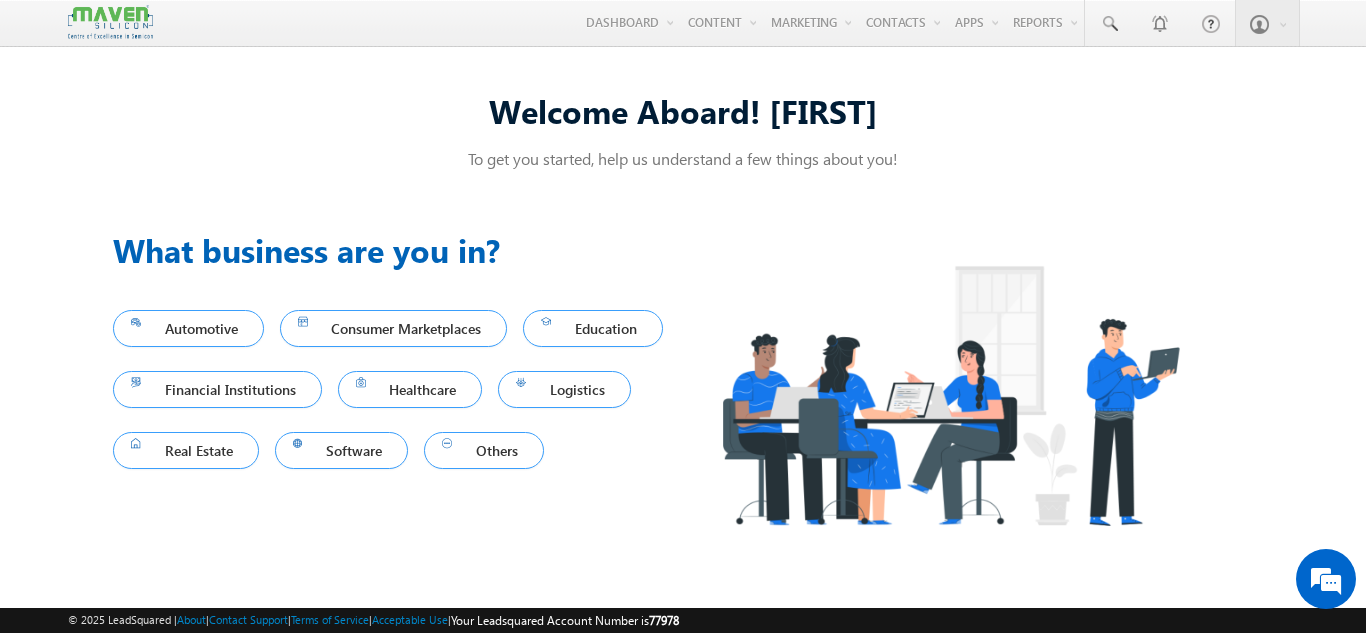 scroll, scrollTop: 0, scrollLeft: 0, axis: both 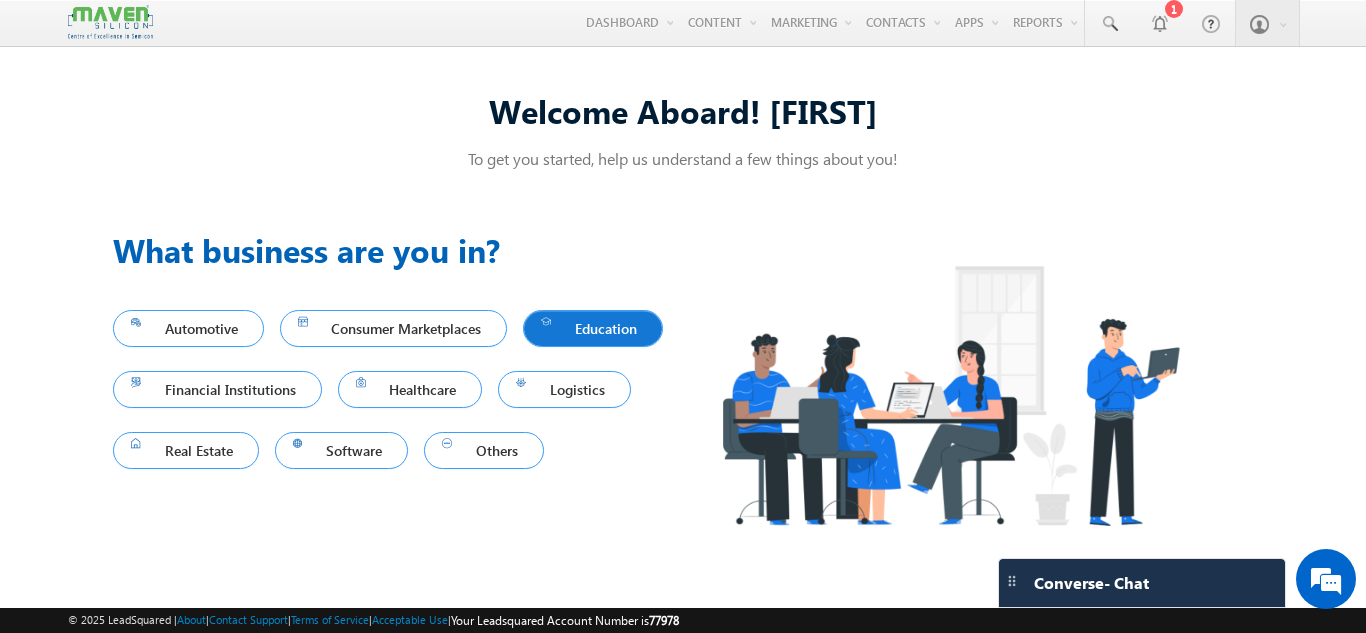 click on "Education" at bounding box center (593, 328) 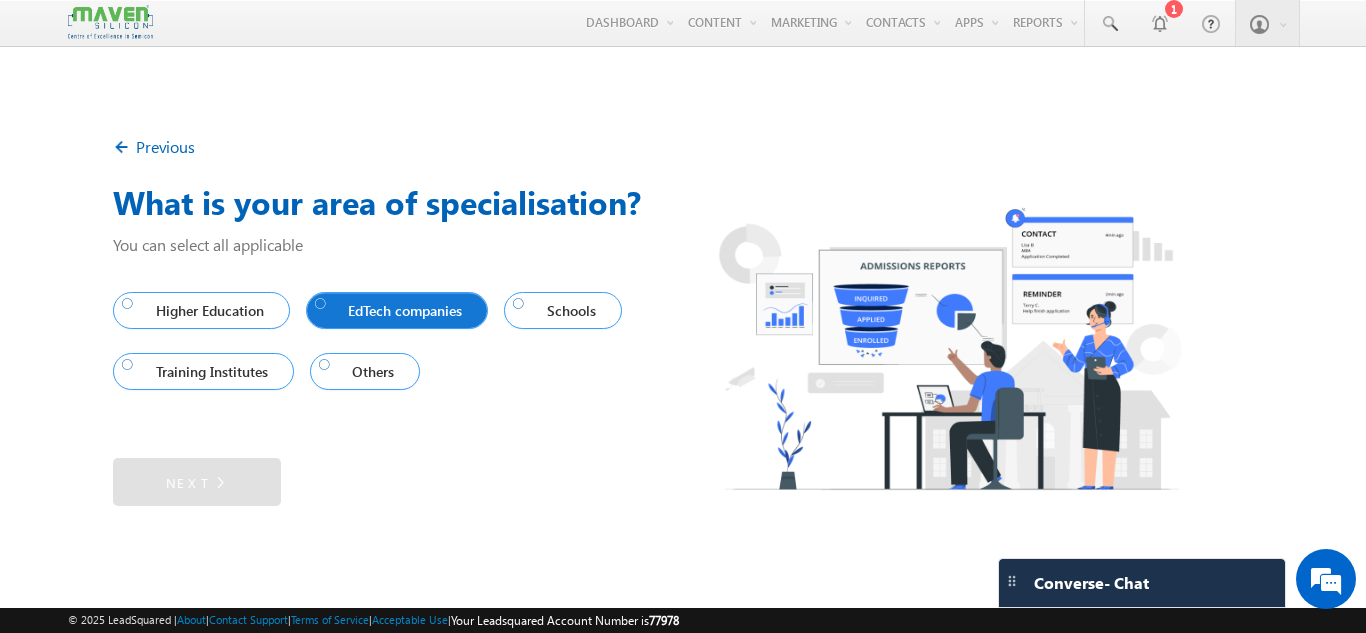 click on "EdTech companies" at bounding box center [393, 310] 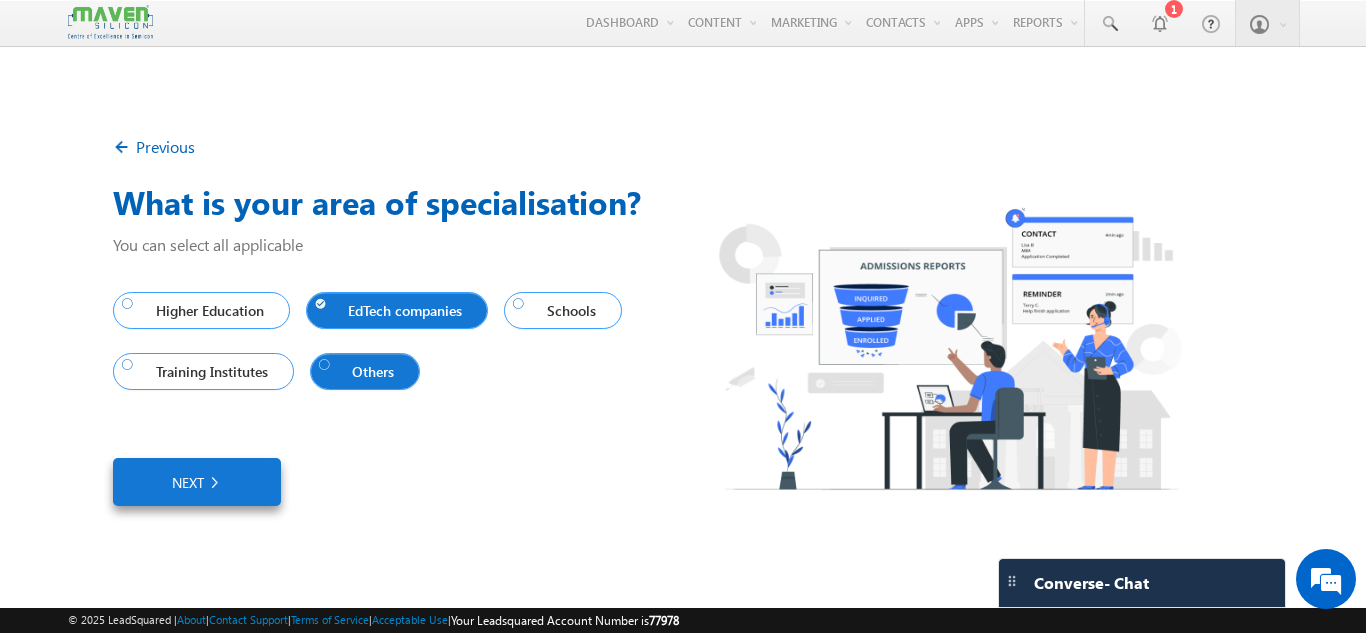 click on "Others" at bounding box center (361, 371) 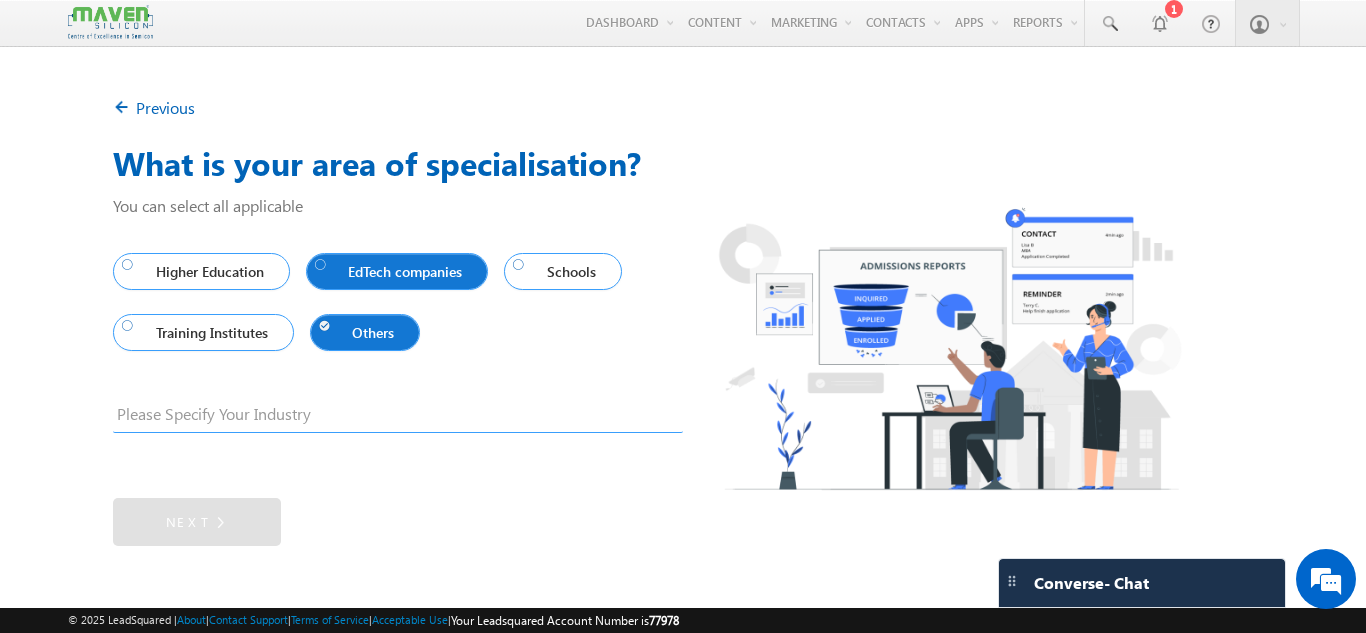 click on "EdTech companies" at bounding box center (393, 271) 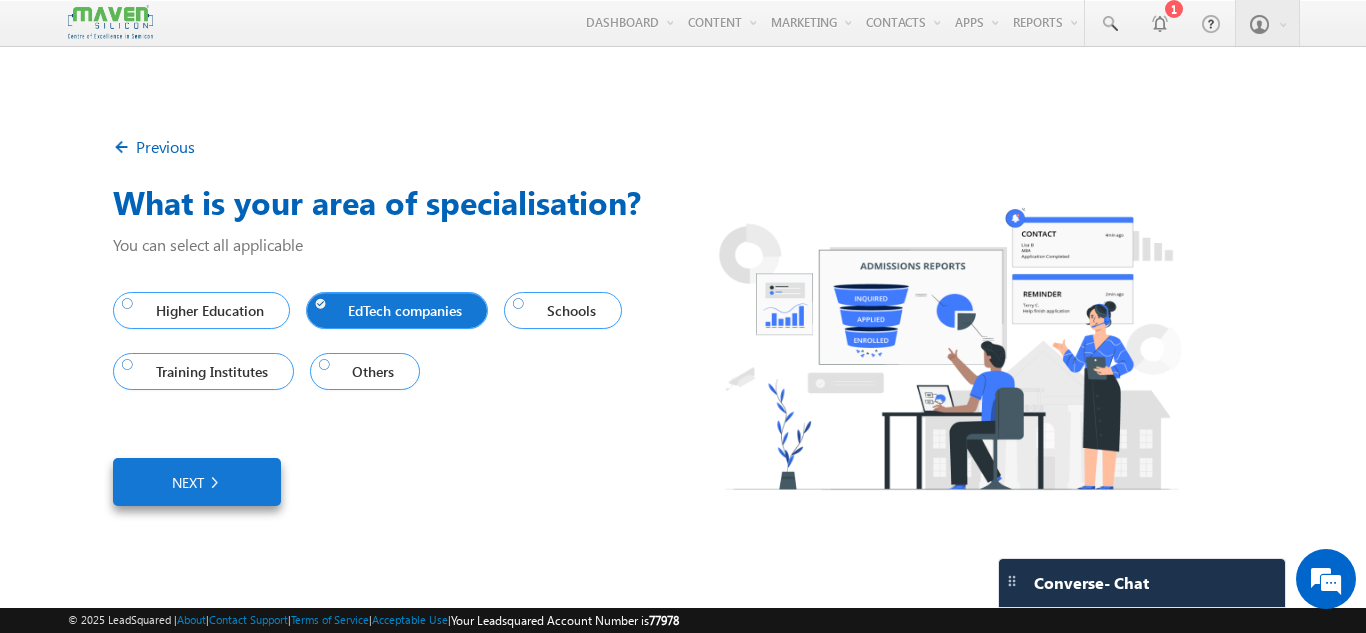 click on "Next" at bounding box center [197, 482] 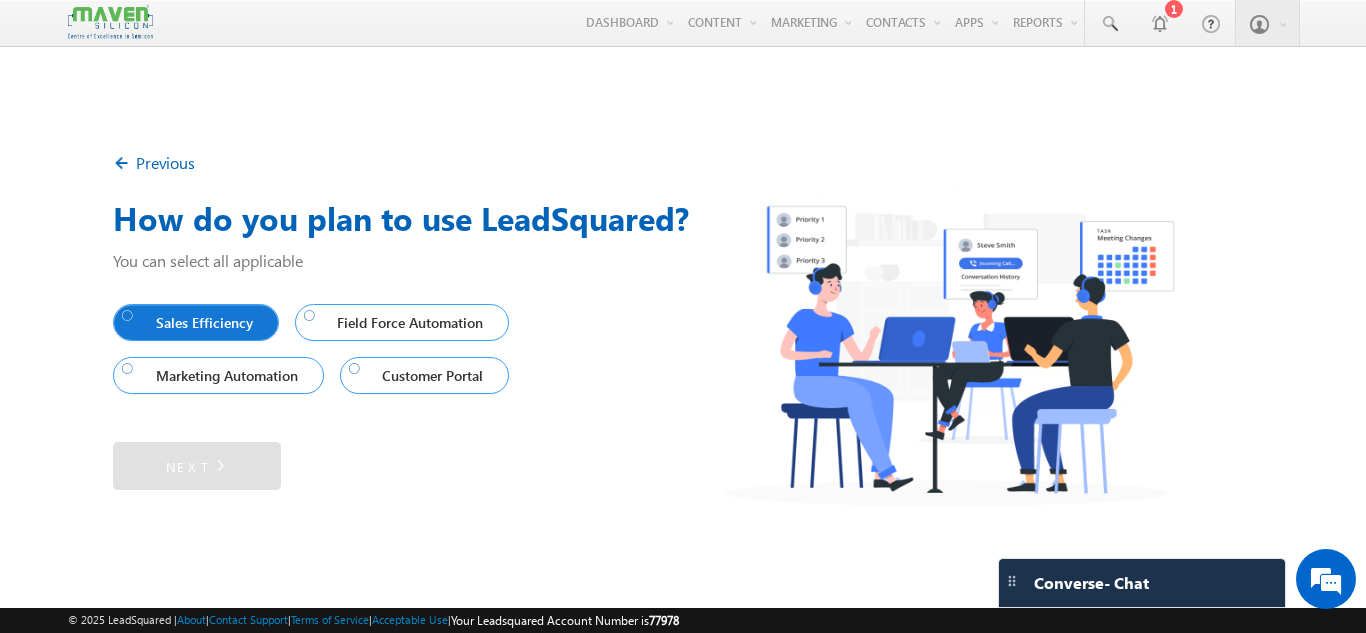 click on "Sales Efficiency" at bounding box center (191, 322) 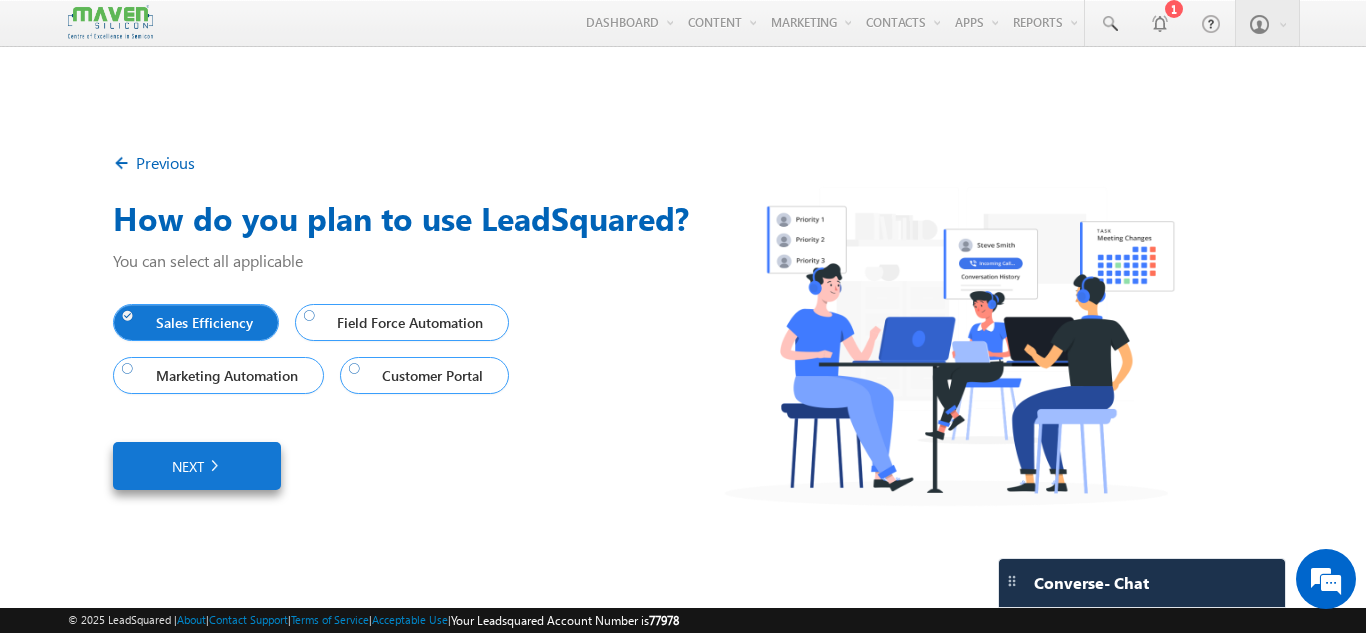 click on "Next" at bounding box center [197, 466] 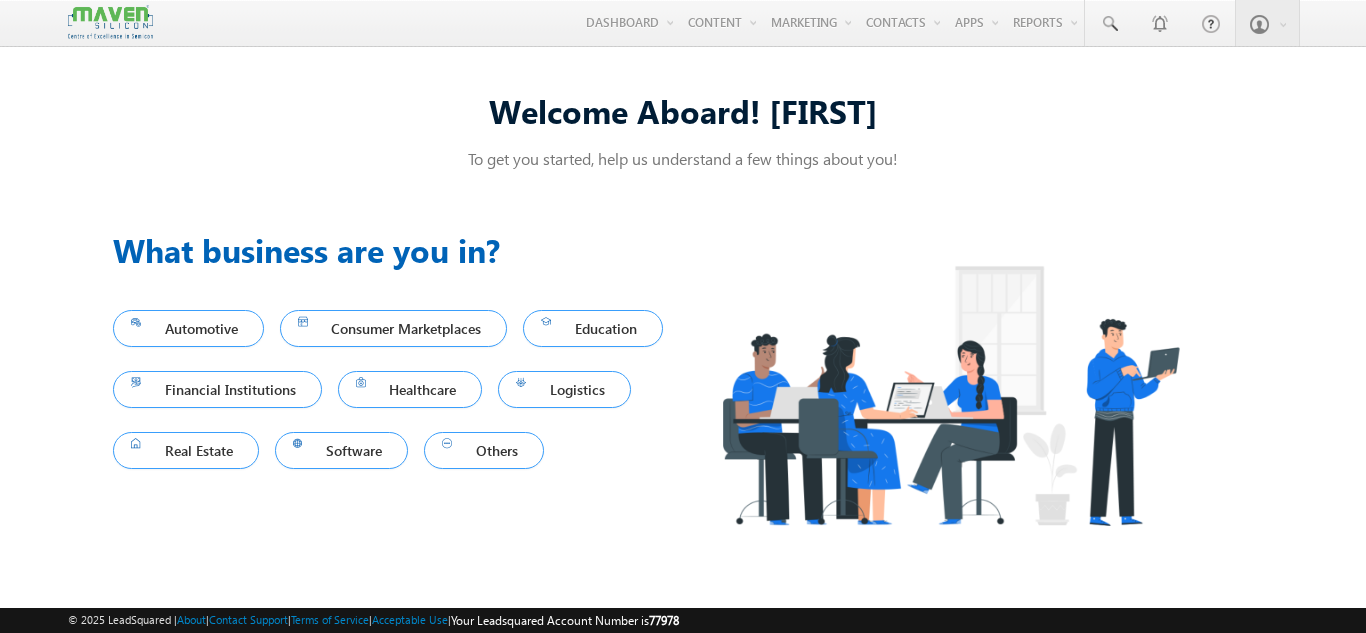 scroll, scrollTop: 0, scrollLeft: 0, axis: both 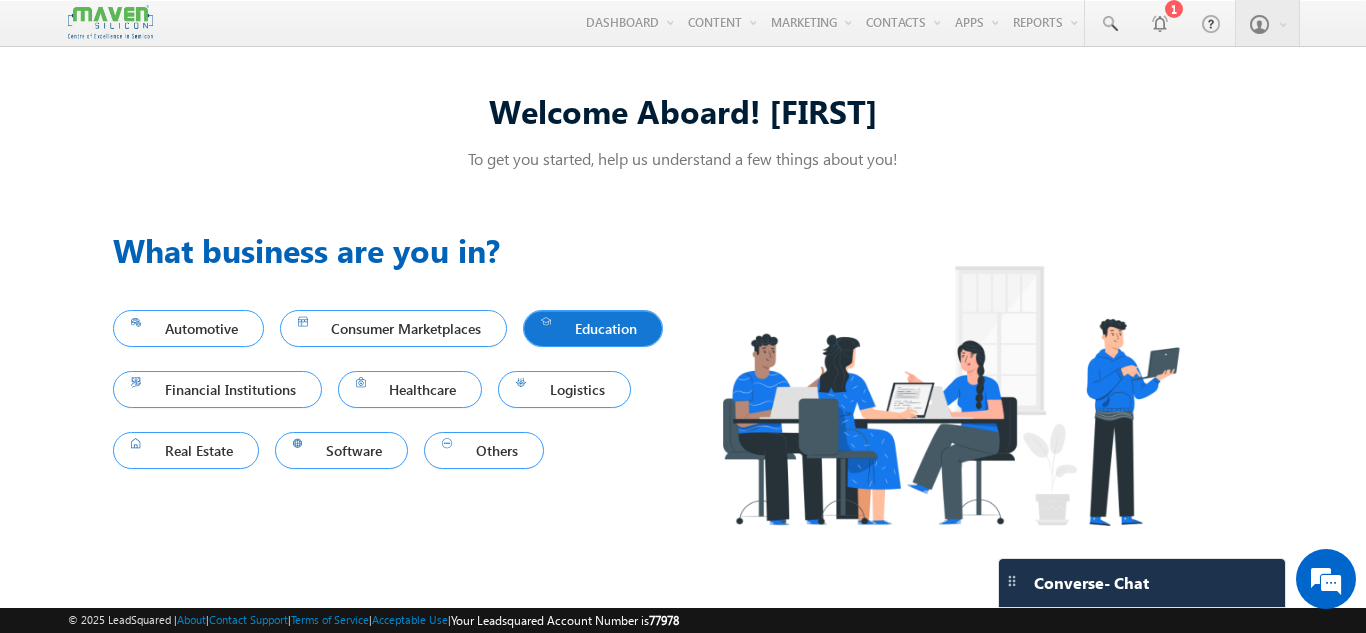 click on "Education" at bounding box center (593, 328) 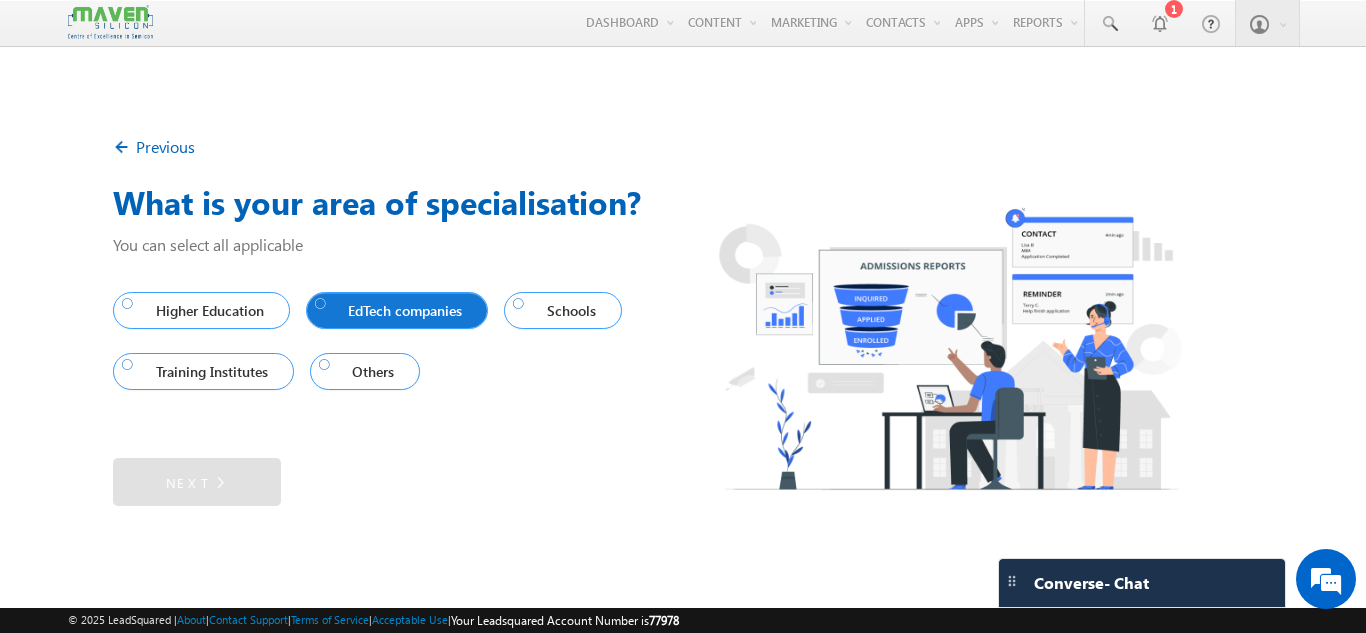 click on "EdTech companies" at bounding box center (393, 310) 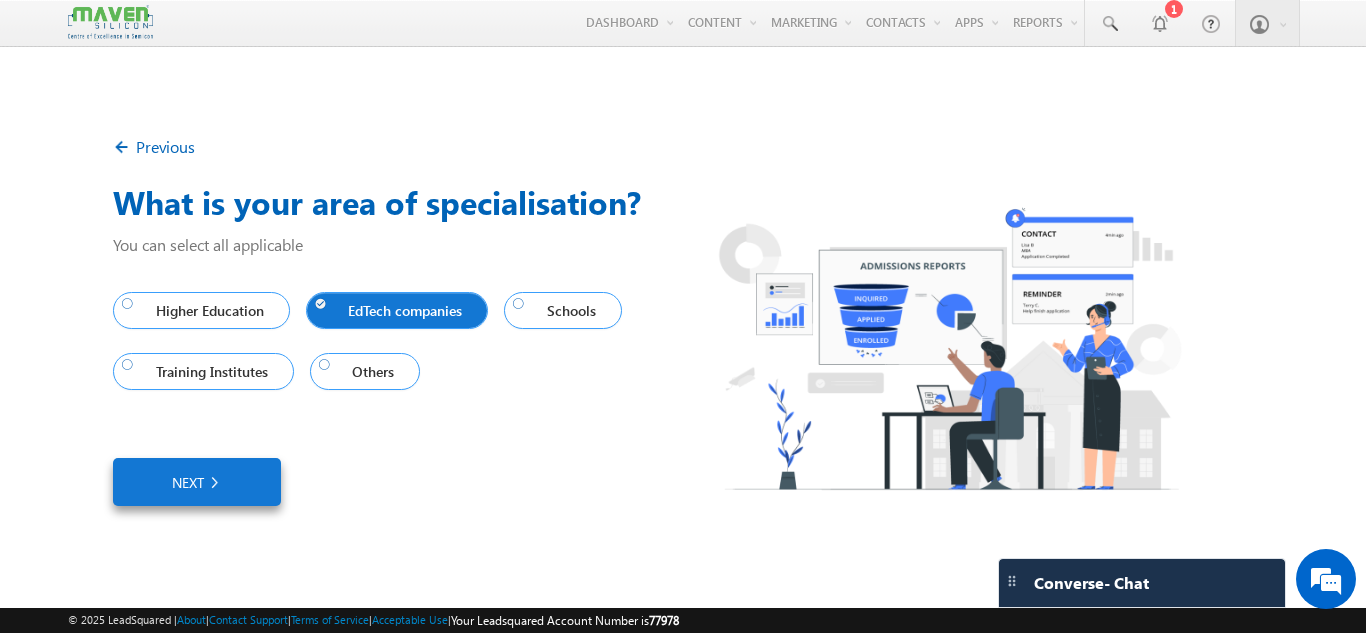 click on "Next" at bounding box center [197, 482] 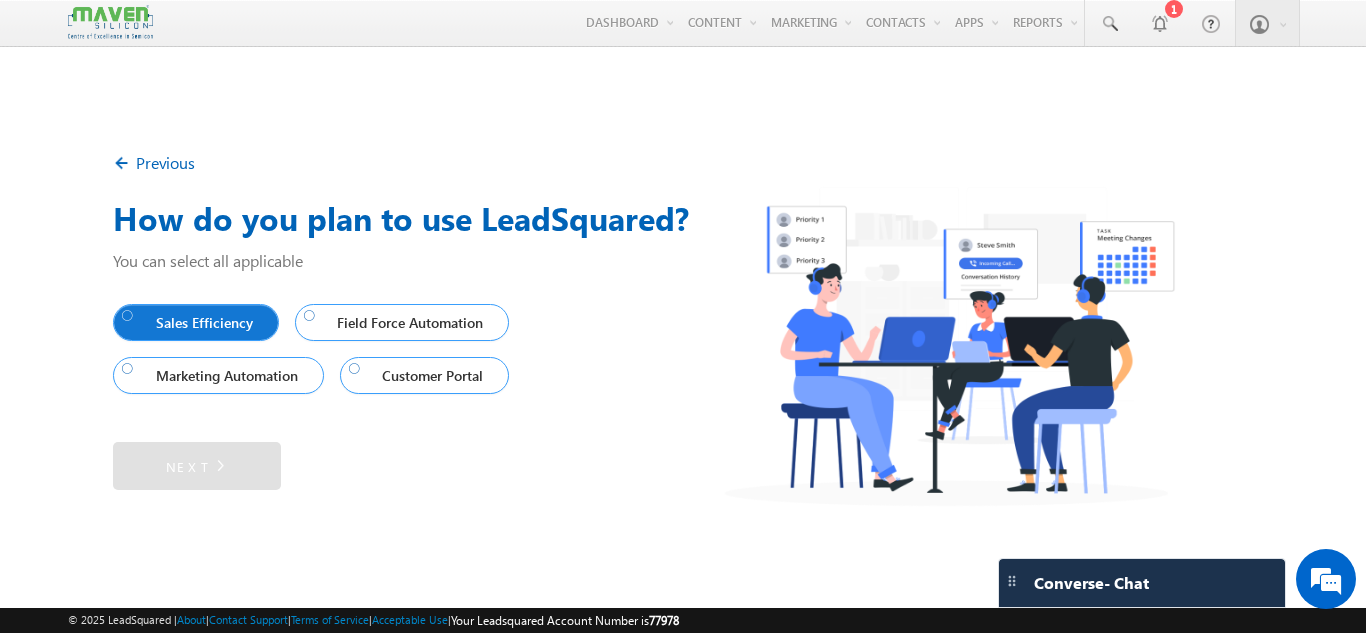 click on "Sales Efficiency" at bounding box center (191, 322) 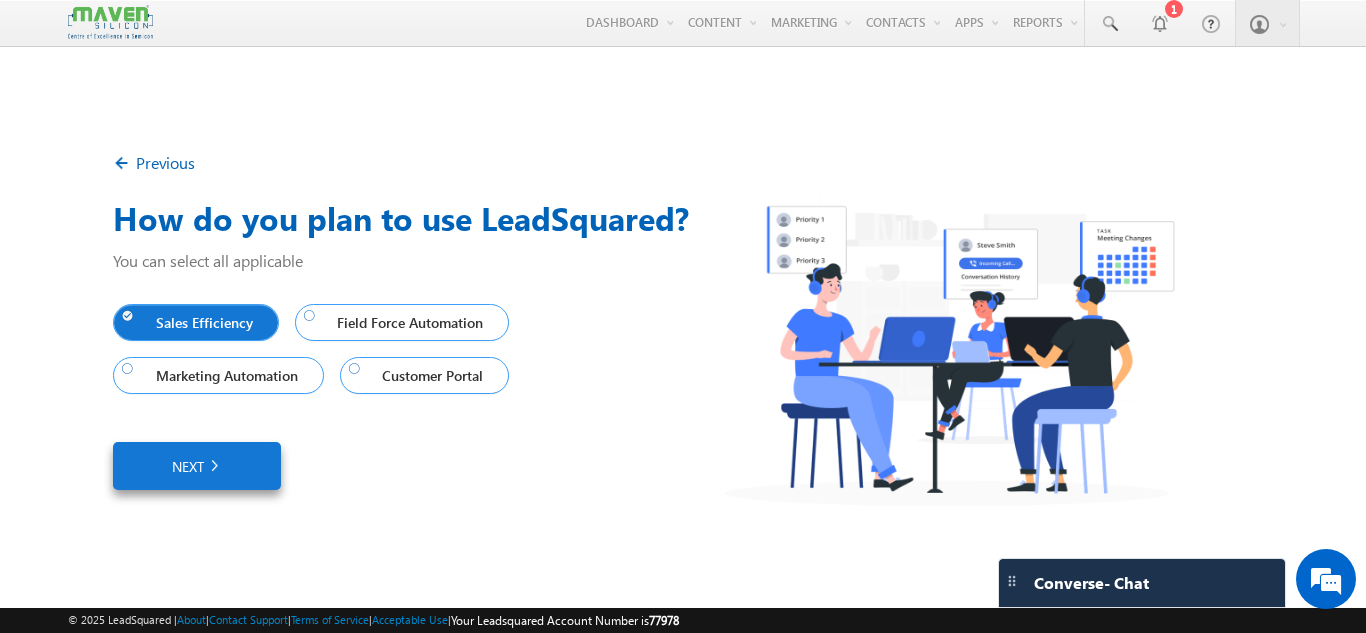 click on "Next" at bounding box center (197, 466) 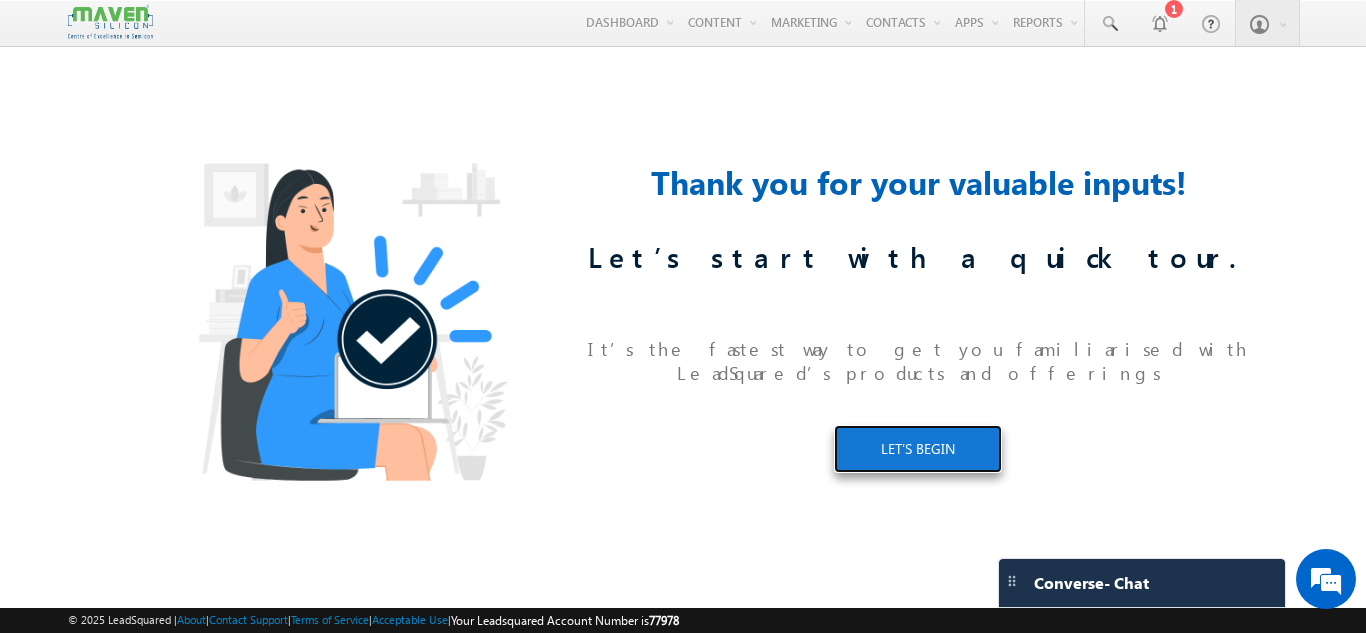 click on "LET’S BEGIN" at bounding box center [918, 449] 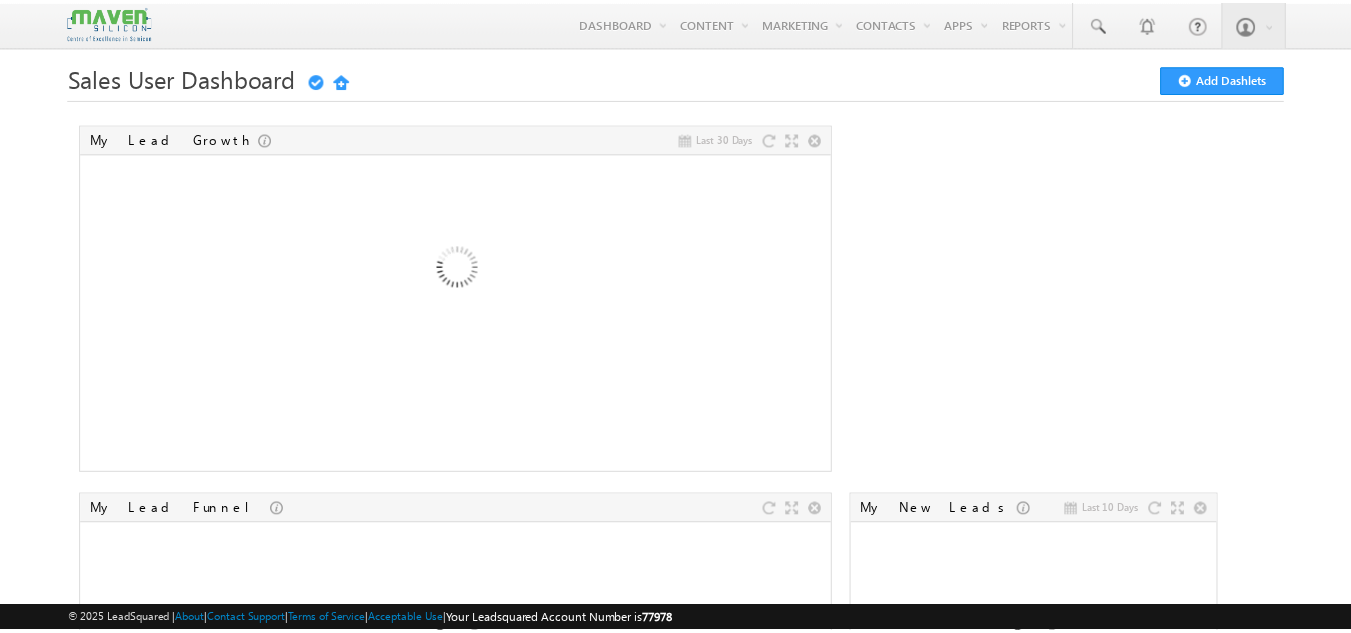 scroll, scrollTop: 0, scrollLeft: 0, axis: both 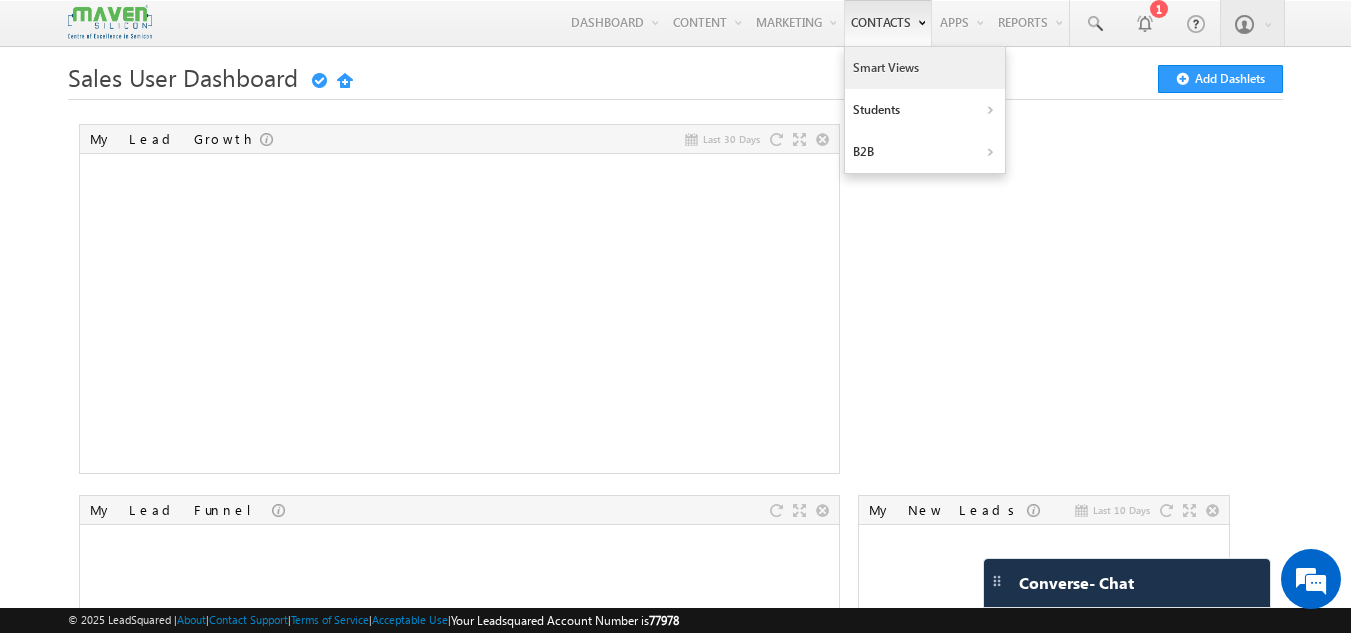 click on "Smart Views" at bounding box center [925, 68] 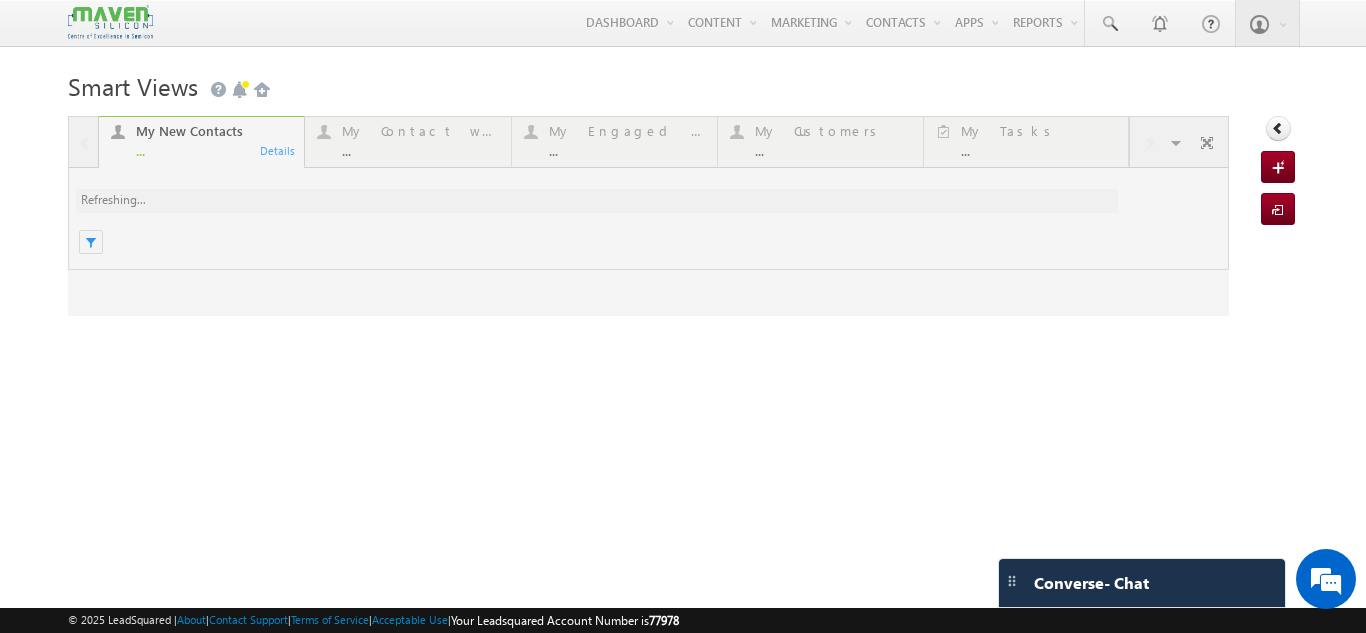 scroll, scrollTop: 0, scrollLeft: 0, axis: both 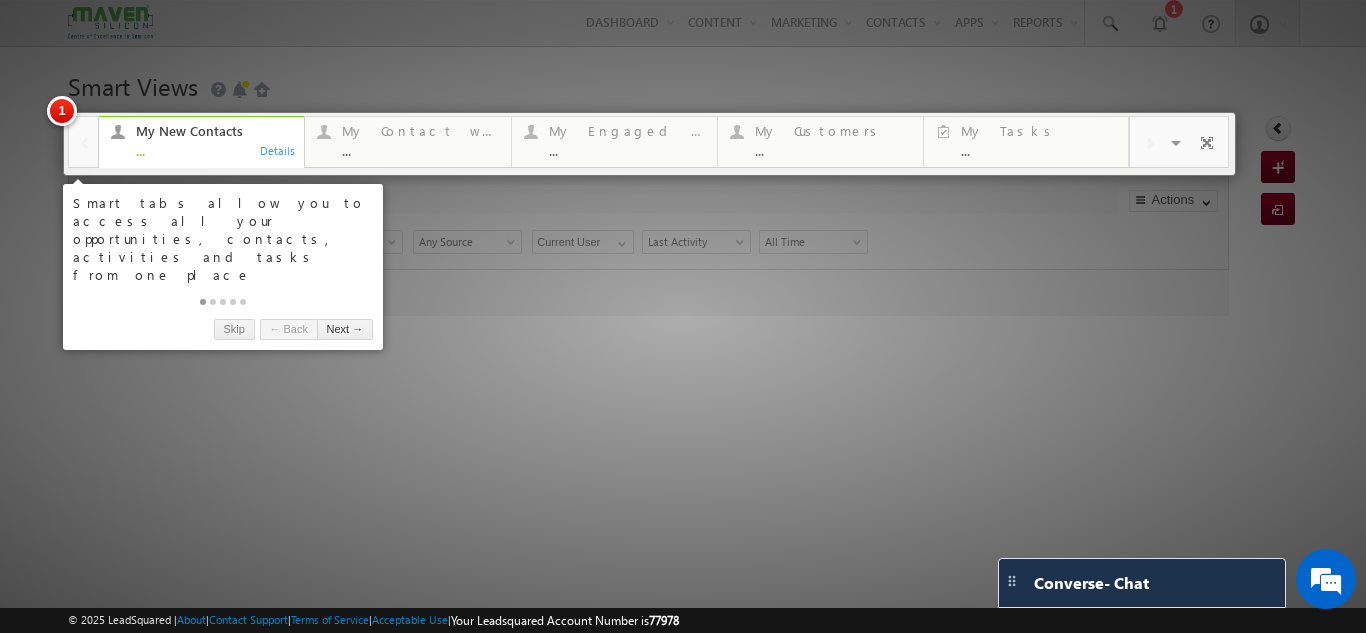 click at bounding box center [683, 316] 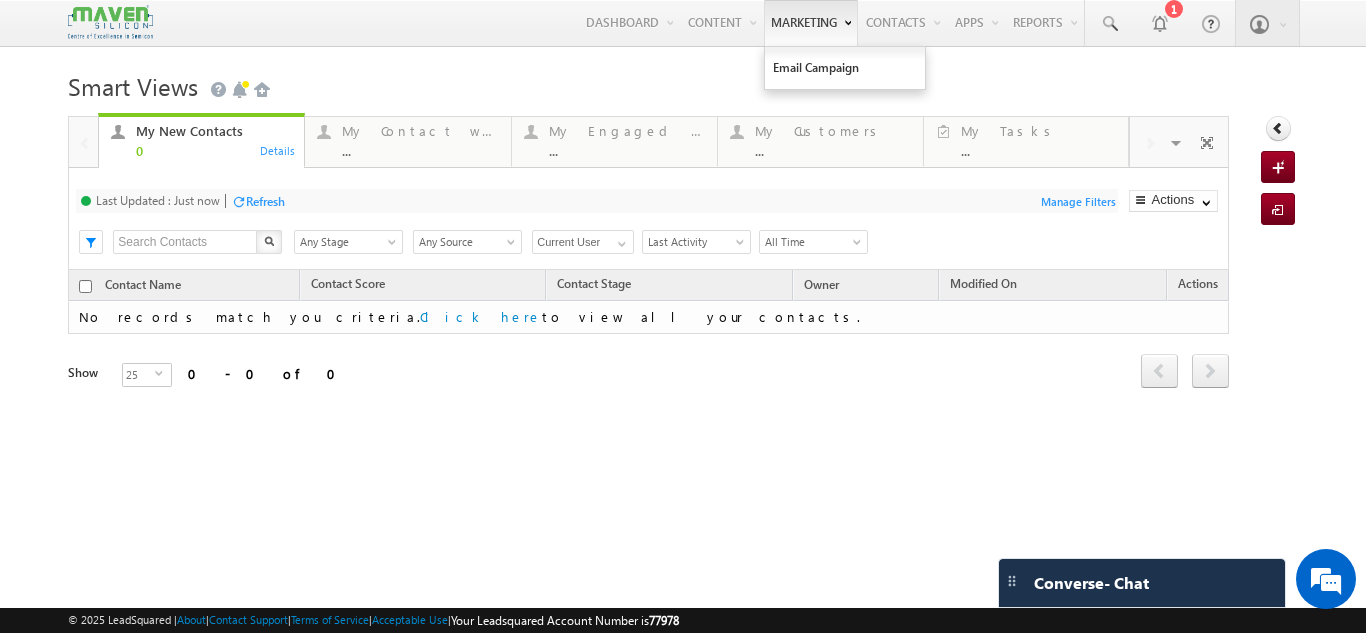 scroll, scrollTop: 0, scrollLeft: 0, axis: both 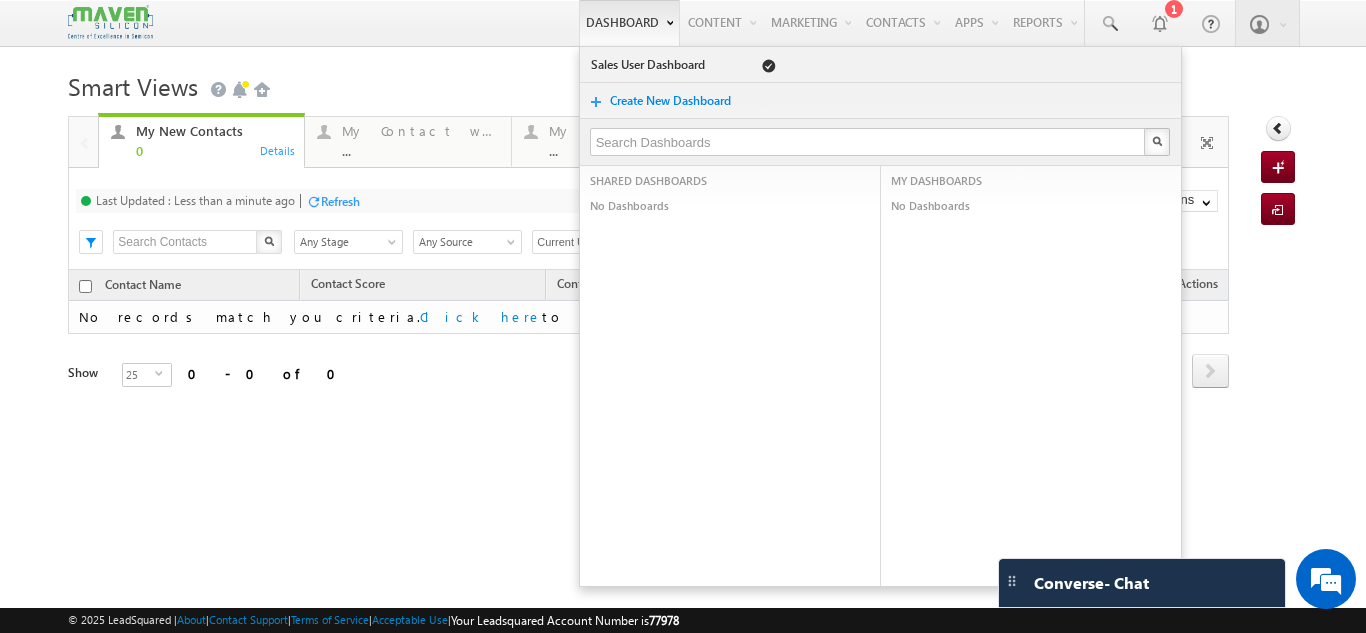 click on "Dashboard" at bounding box center [629, 23] 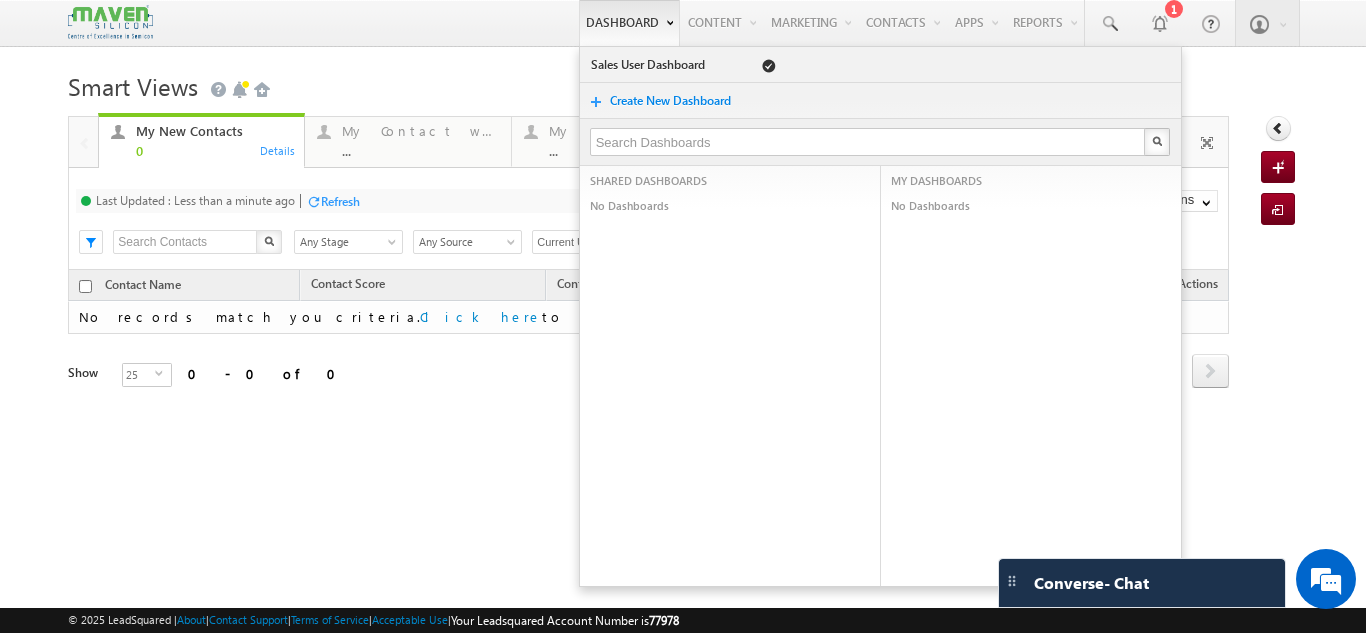 click on "Dashboard" at bounding box center [629, 23] 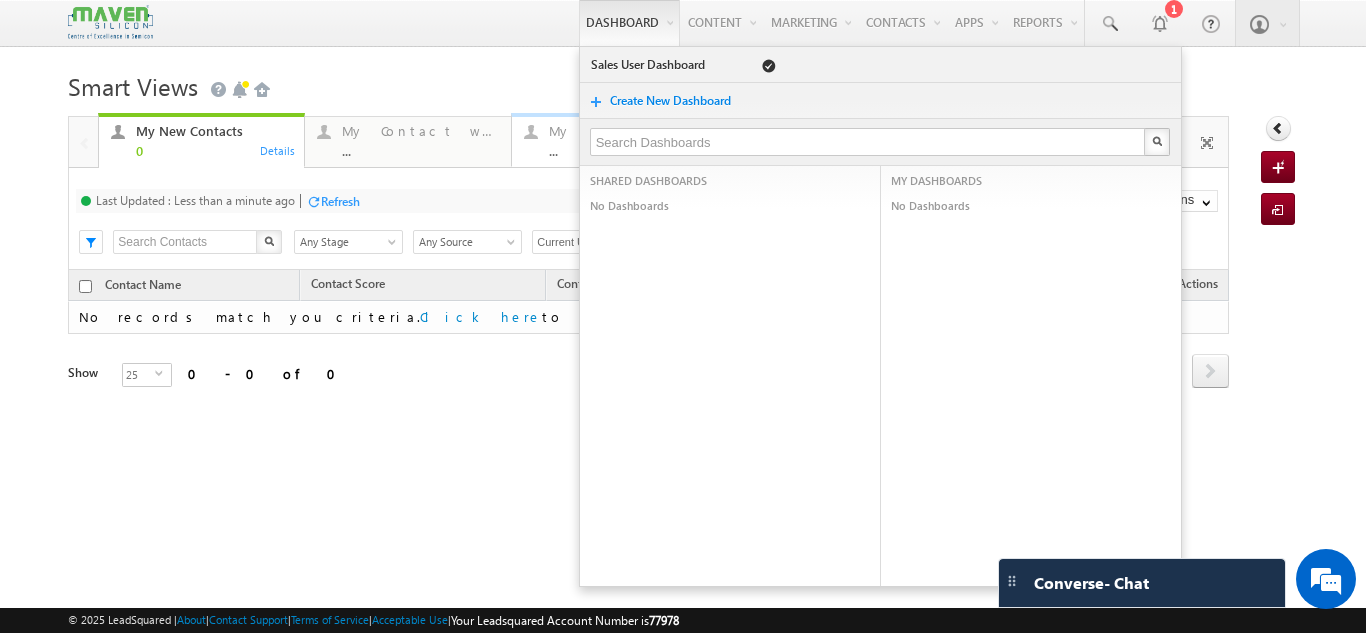 click on "My Engaged Contact ... Details" at bounding box center [614, 138] 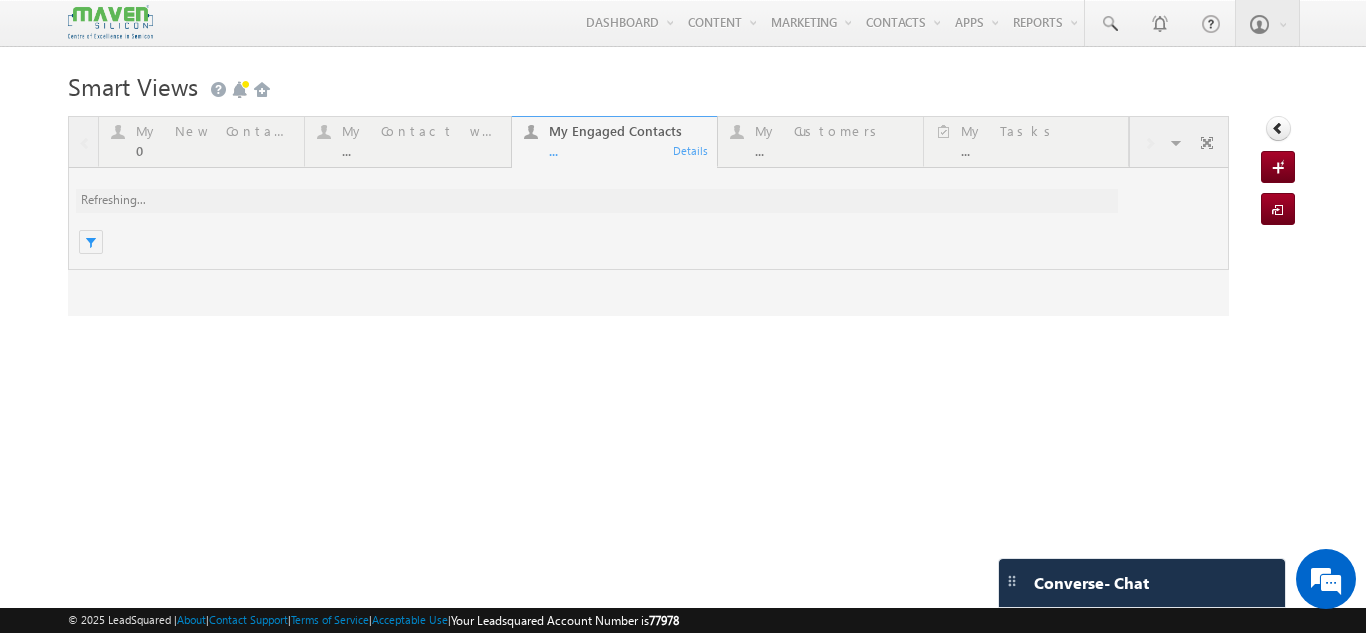 scroll, scrollTop: 0, scrollLeft: 0, axis: both 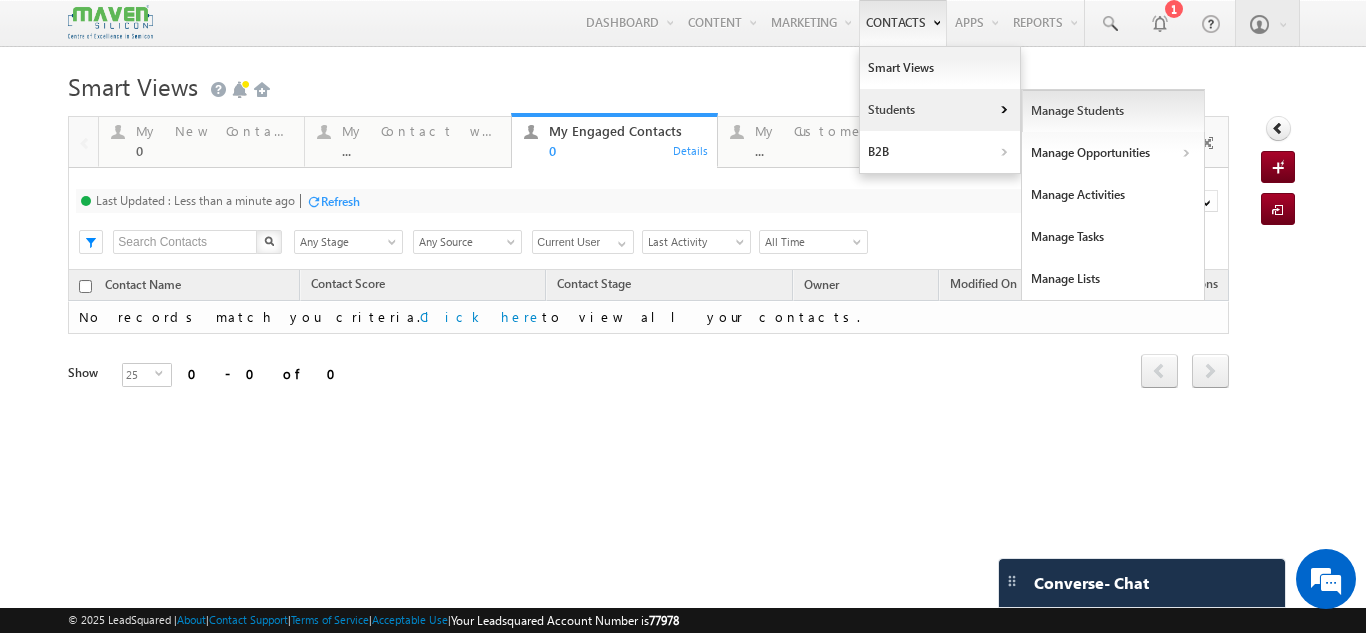 click on "Manage Students" at bounding box center [1113, 111] 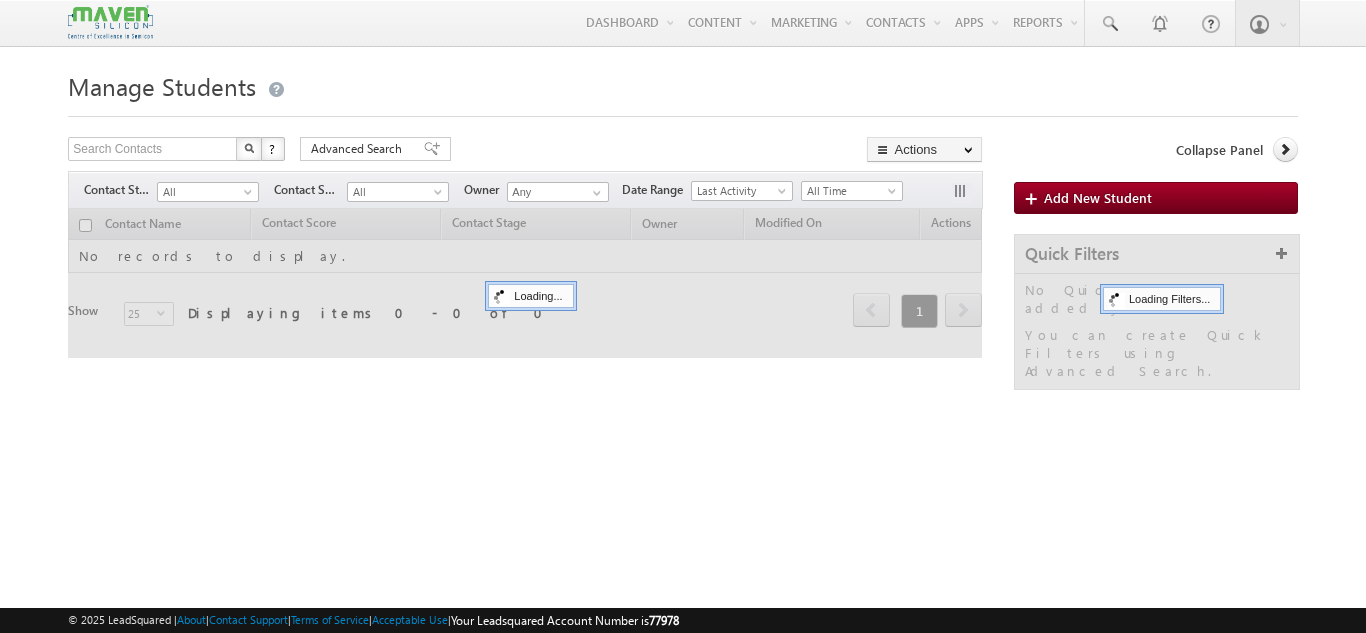 scroll, scrollTop: 0, scrollLeft: 0, axis: both 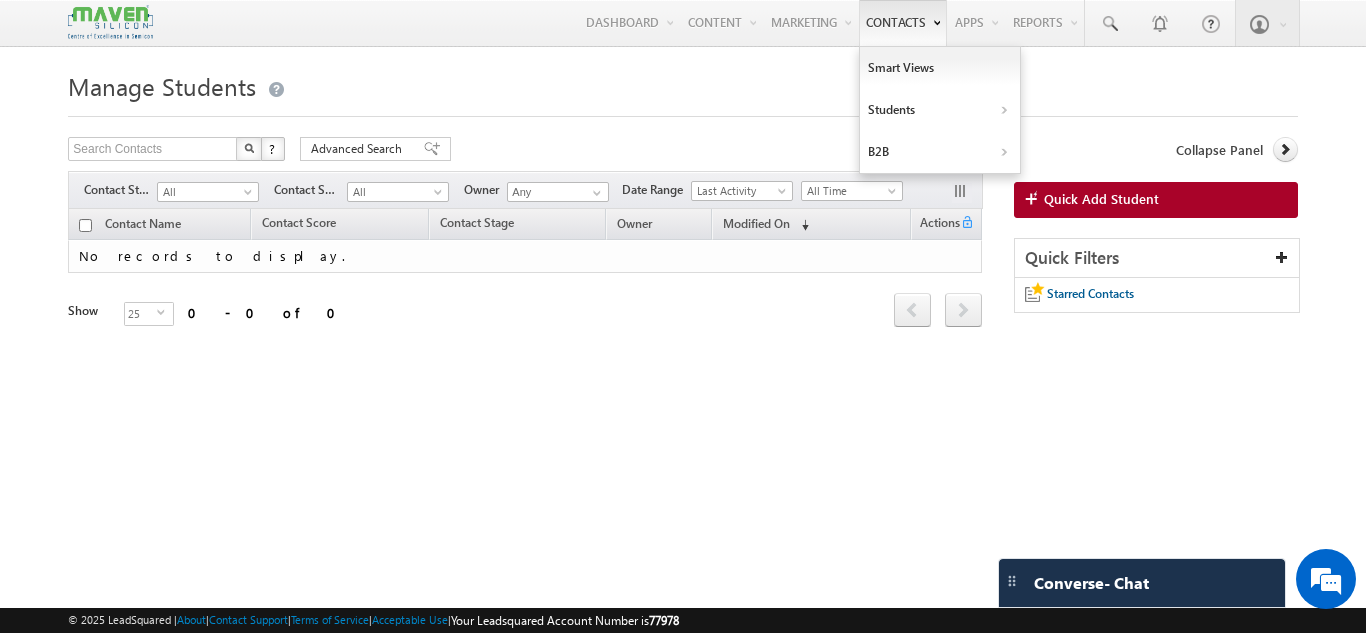 click on "Contacts" at bounding box center [903, 23] 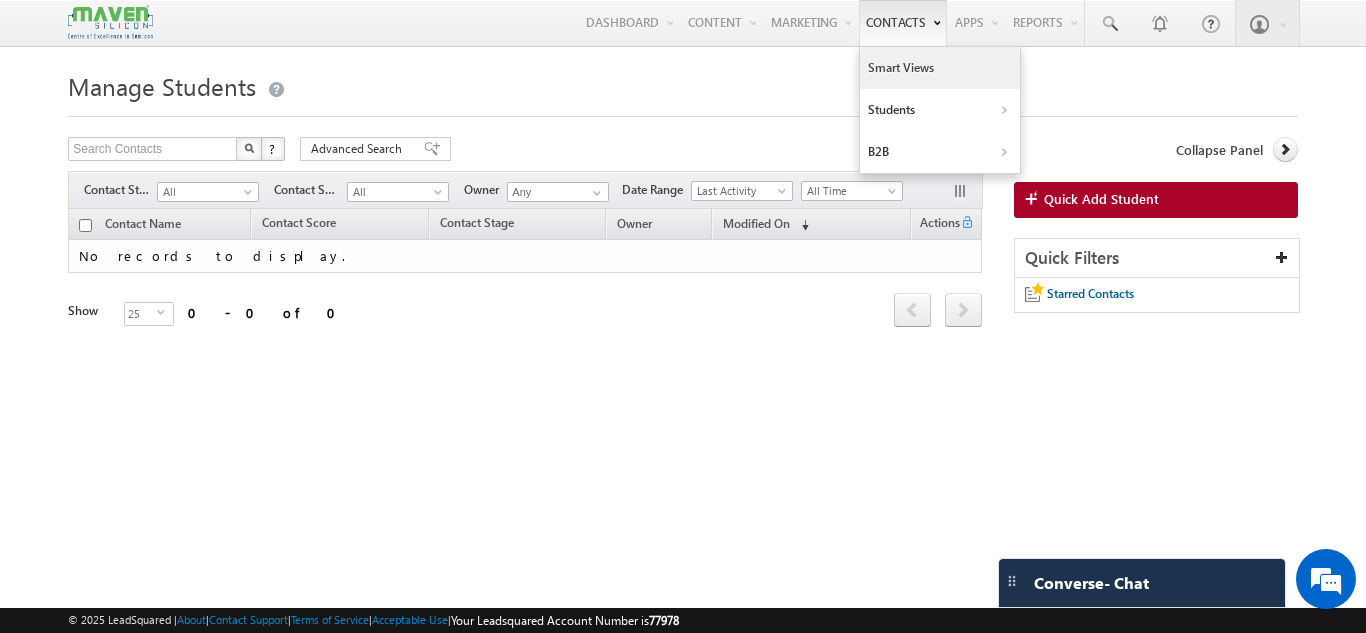 click on "Smart Views" at bounding box center [940, 68] 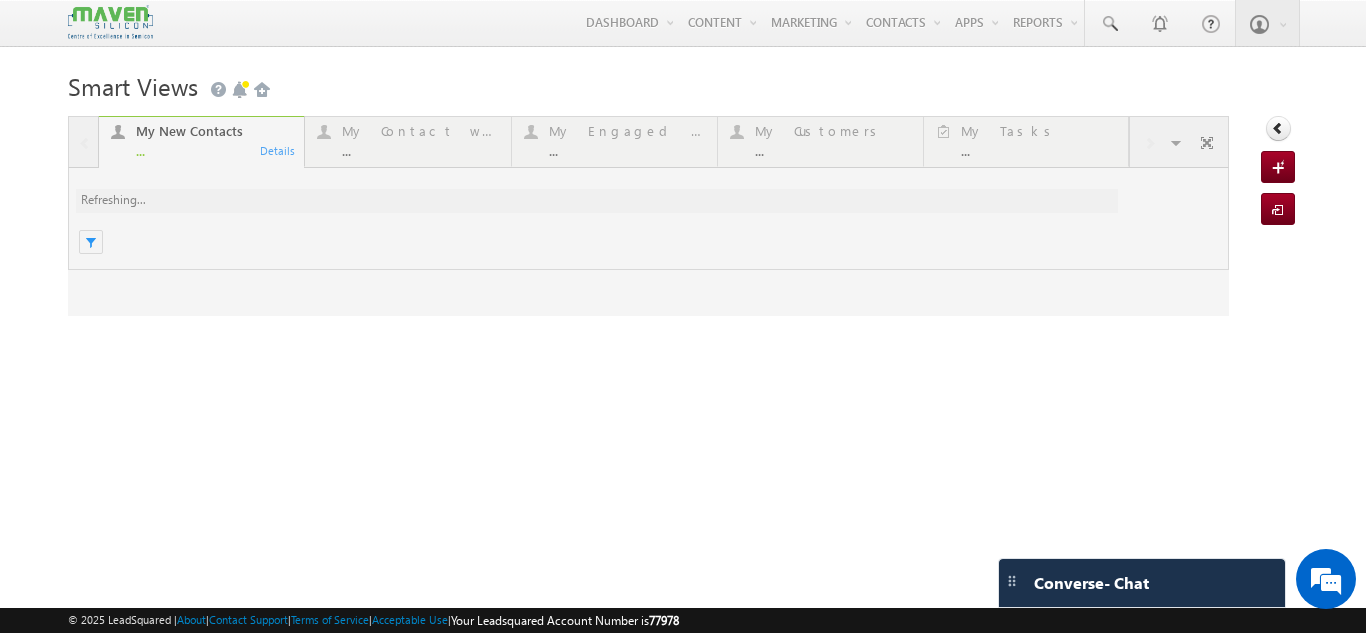 scroll, scrollTop: 0, scrollLeft: 0, axis: both 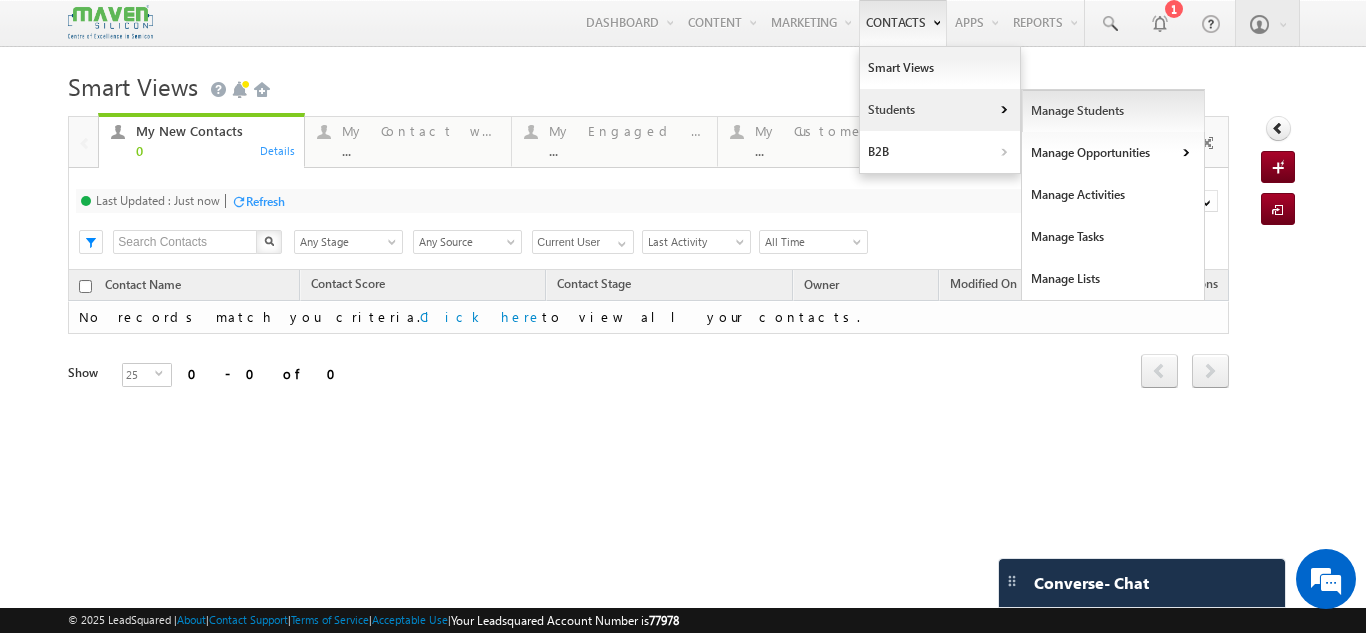 click on "Manage Students" at bounding box center (1113, 111) 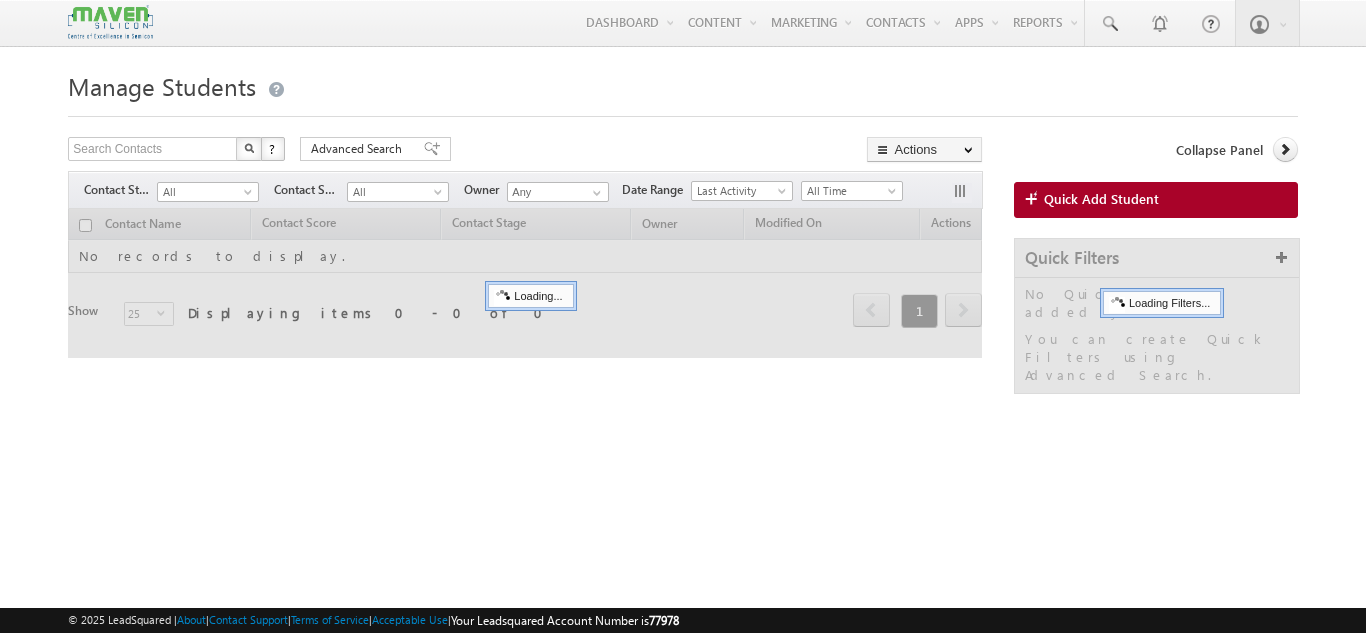 scroll, scrollTop: 0, scrollLeft: 0, axis: both 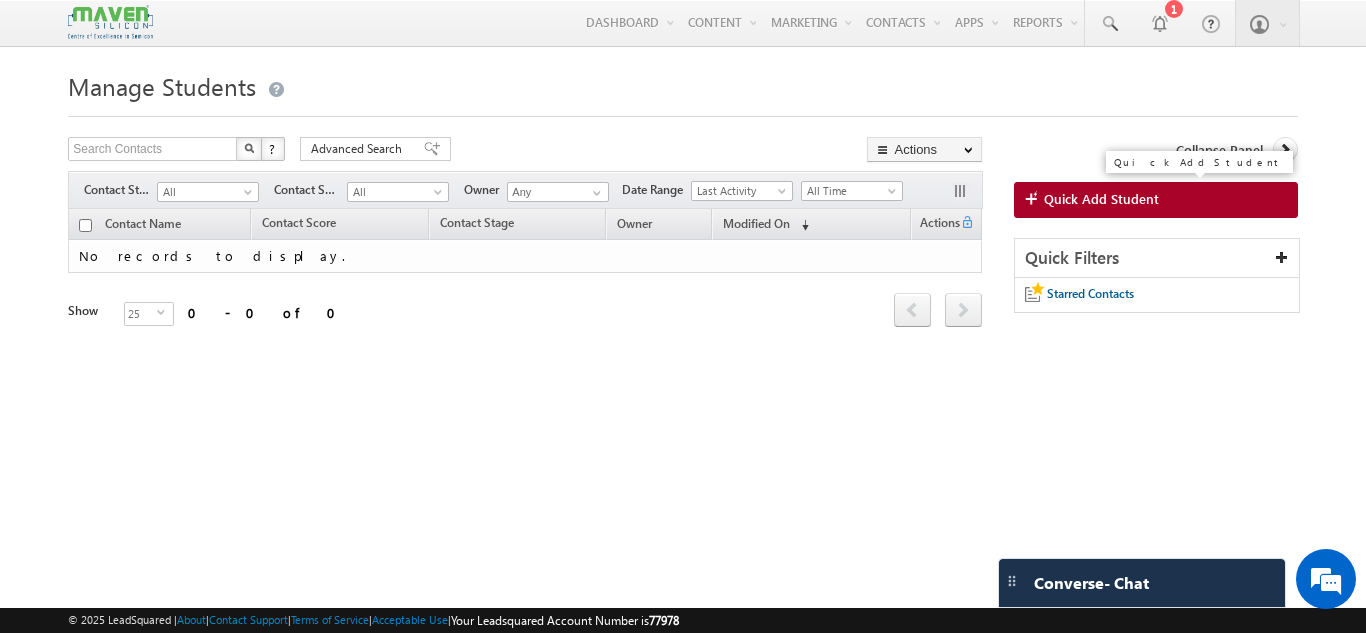 click on "Quick Add Student" at bounding box center (1156, 200) 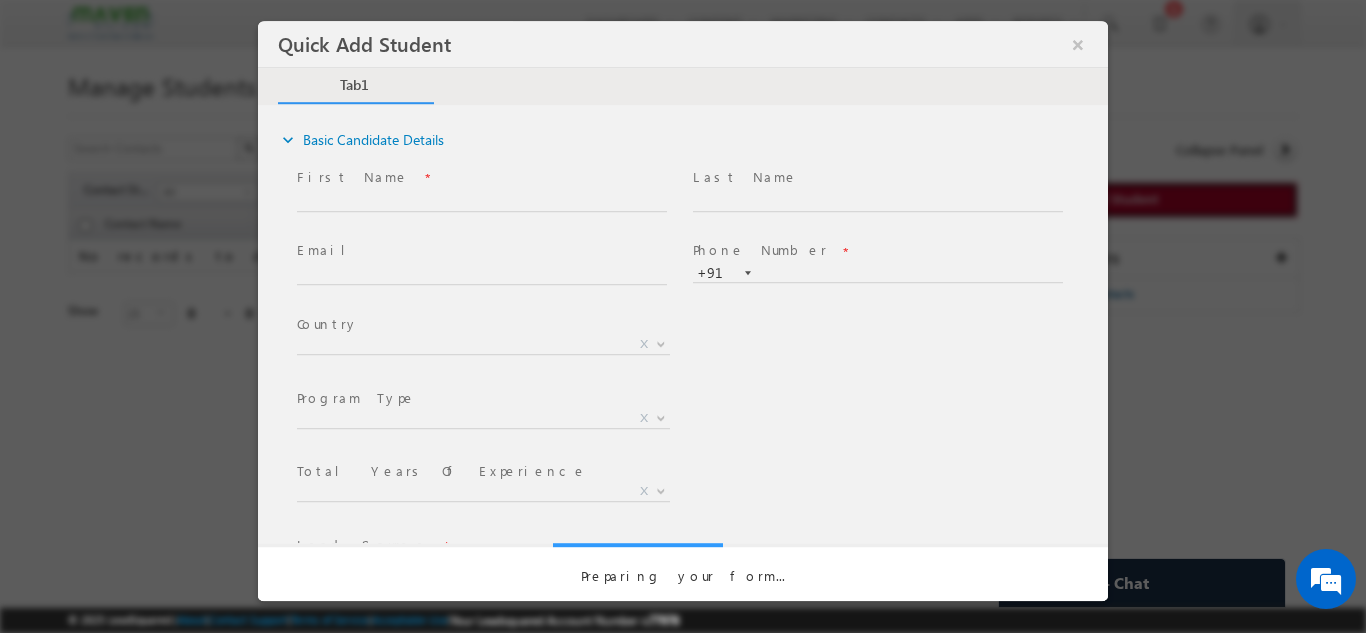scroll, scrollTop: 0, scrollLeft: 0, axis: both 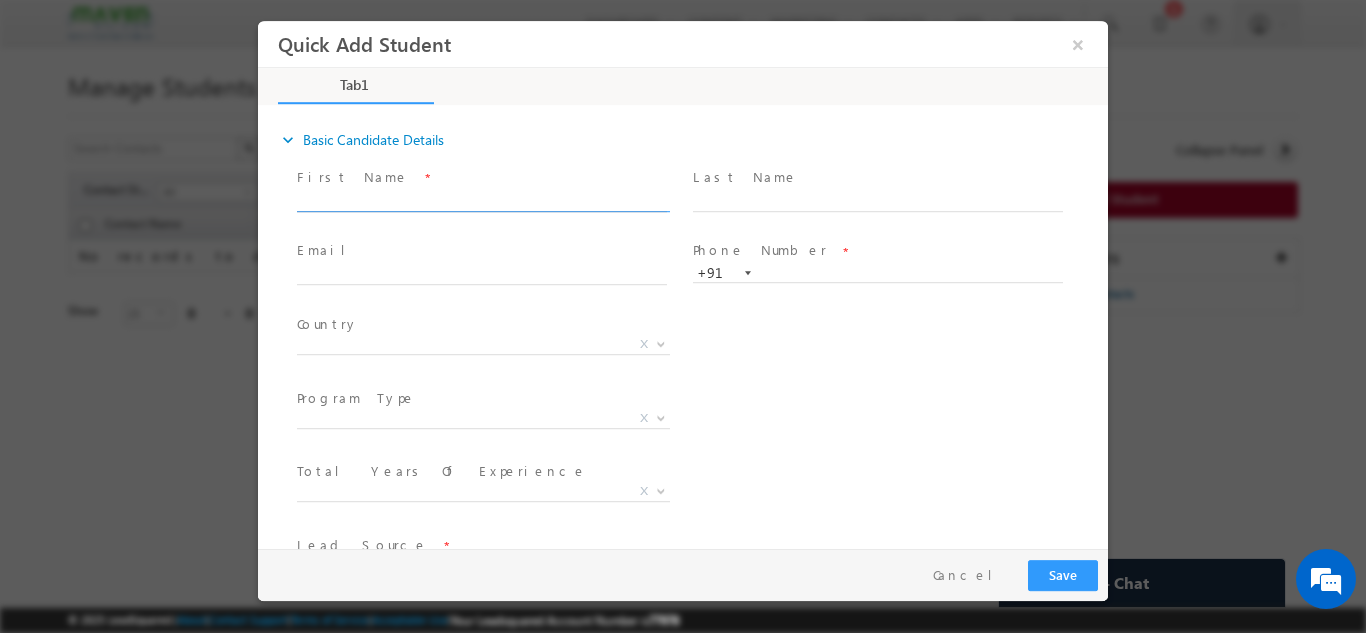 click at bounding box center [482, 201] 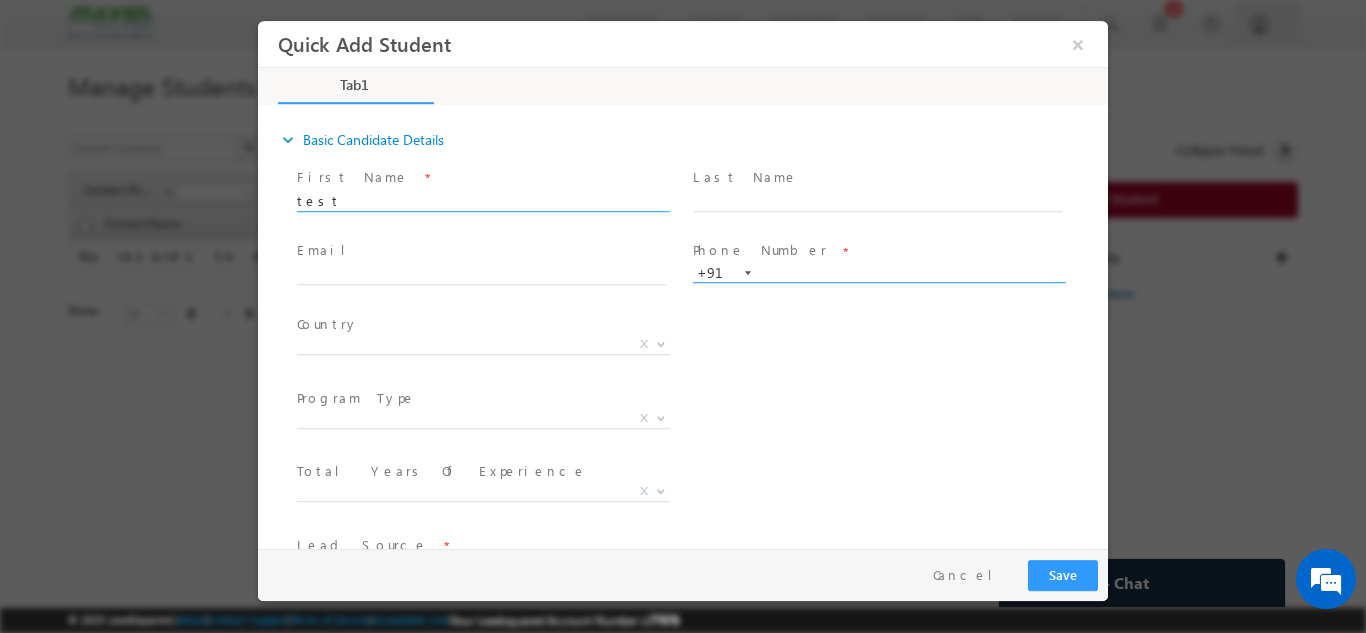 type on "test" 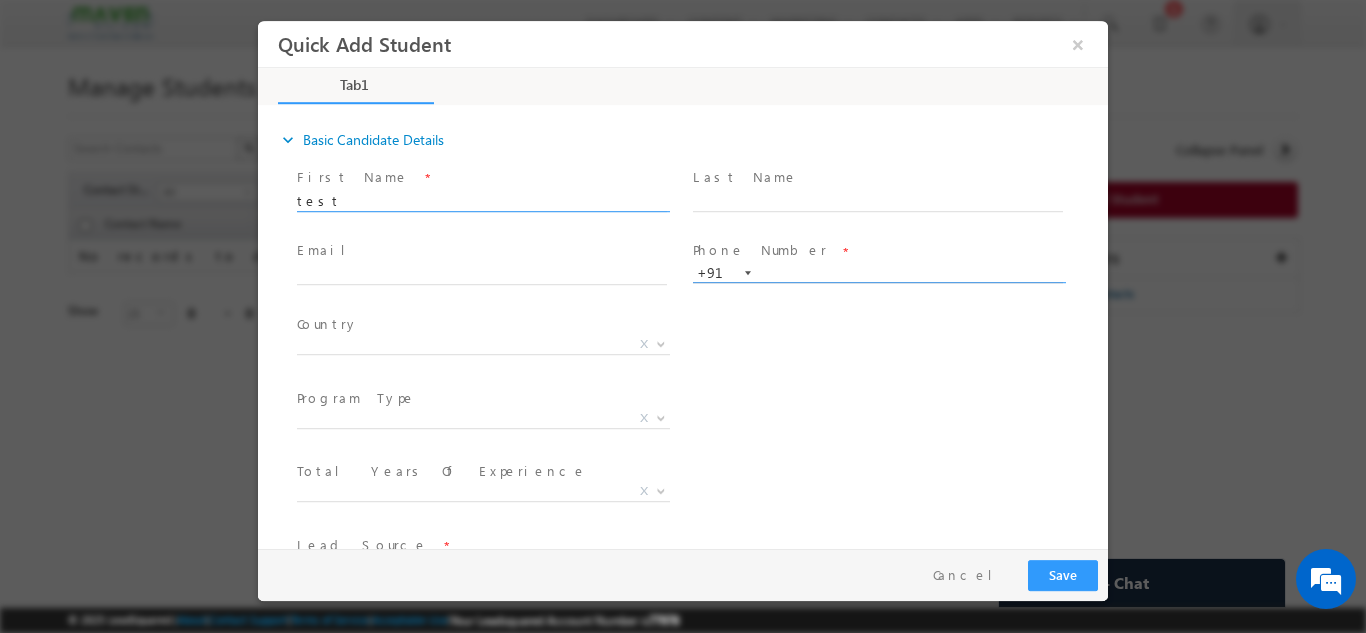 click at bounding box center (878, 273) 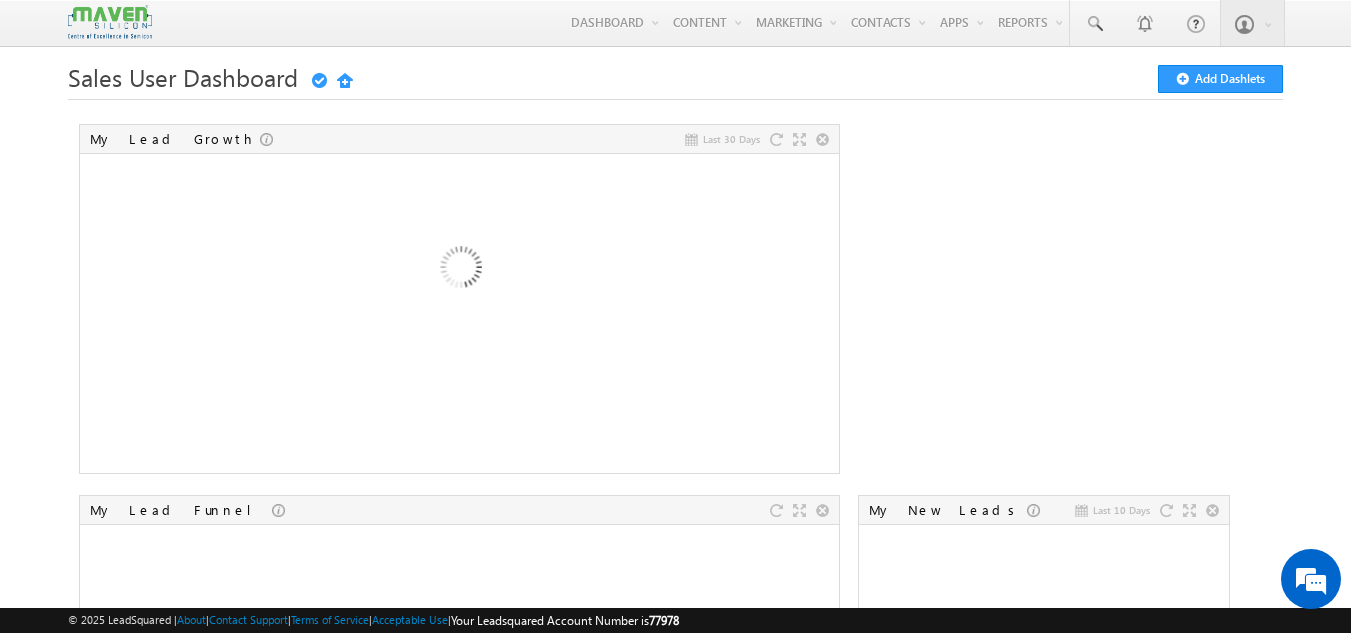 scroll, scrollTop: 0, scrollLeft: 0, axis: both 